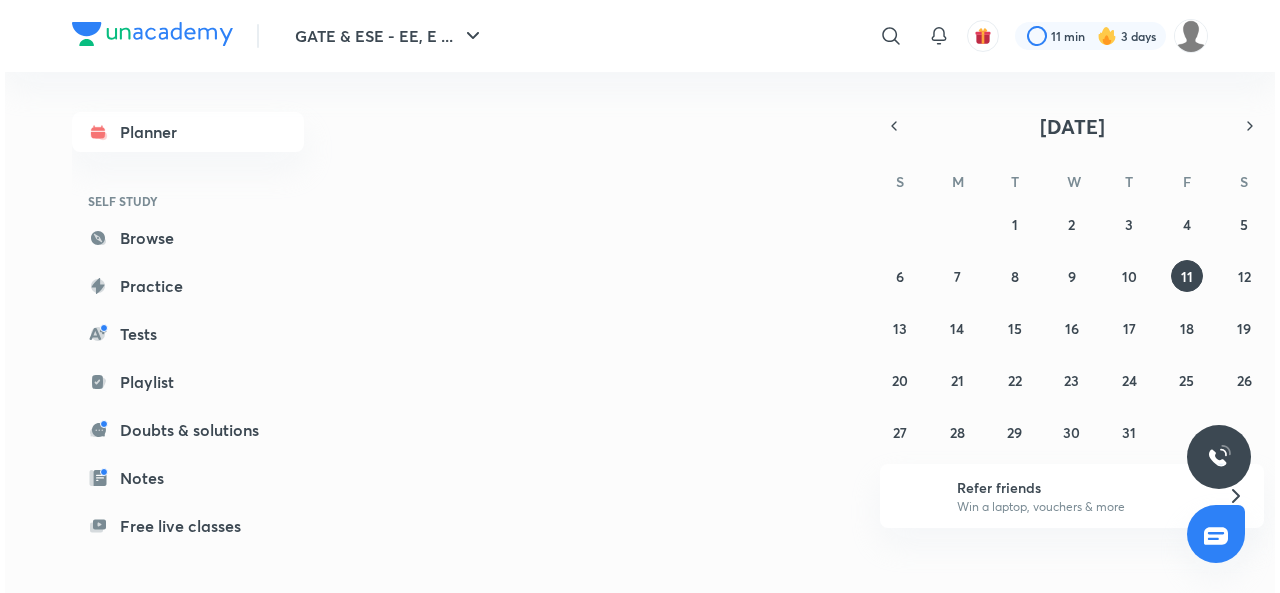 scroll, scrollTop: 0, scrollLeft: 0, axis: both 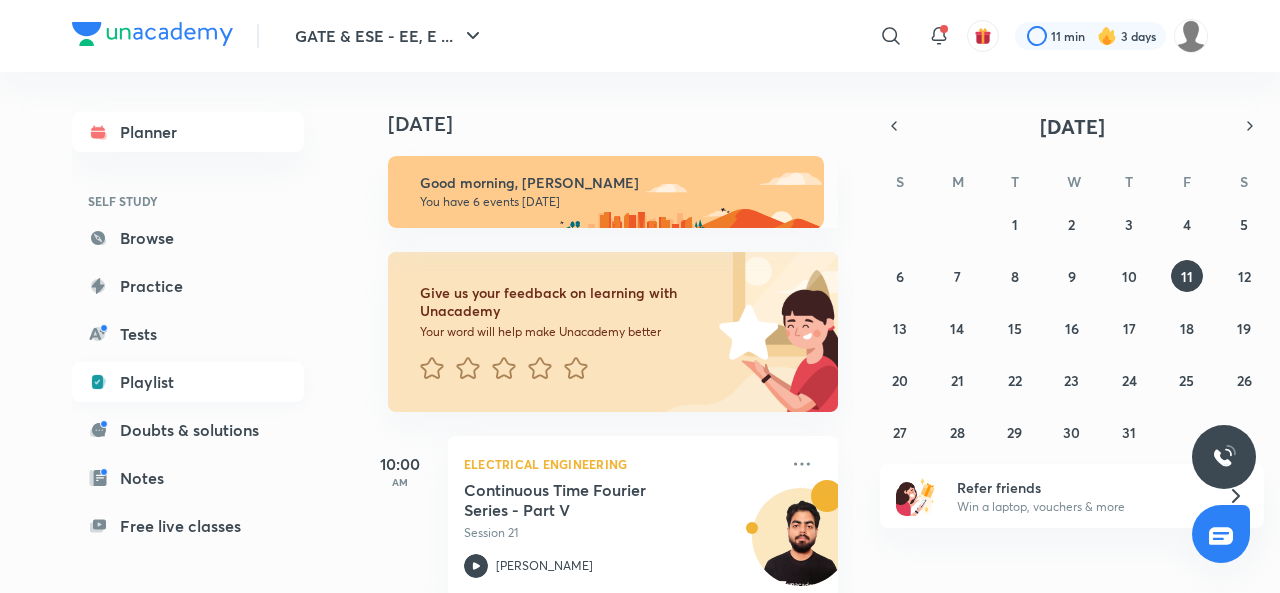 click on "Playlist" at bounding box center (188, 382) 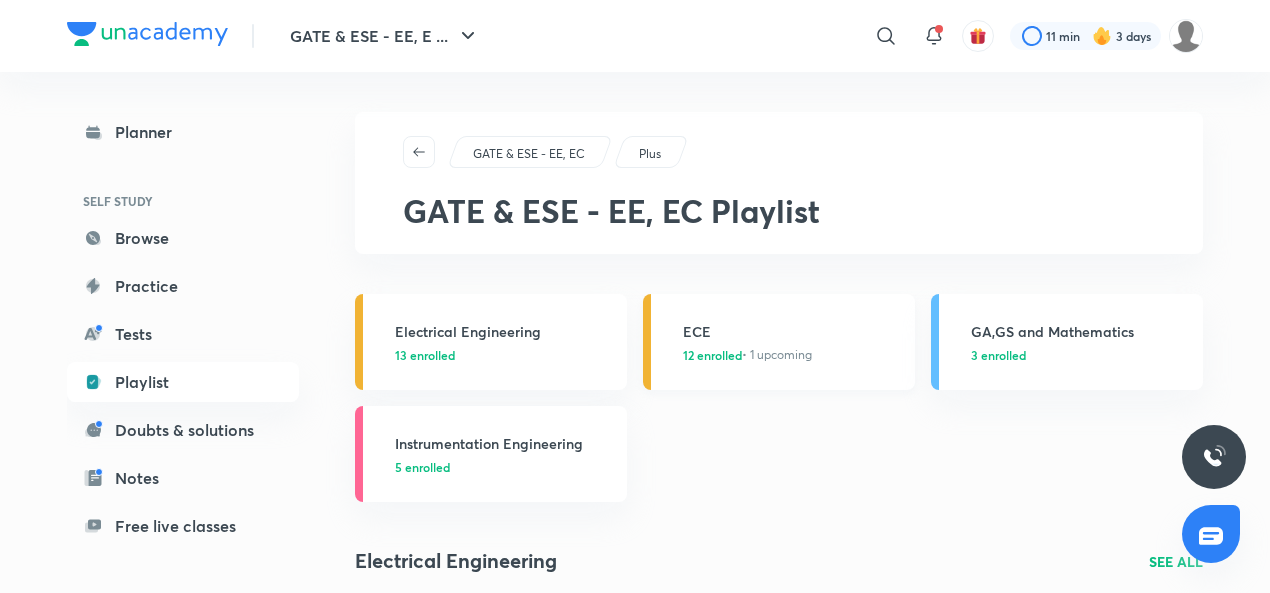 click on "ECE 12 enrolled  • 1 upcoming" at bounding box center (779, 342) 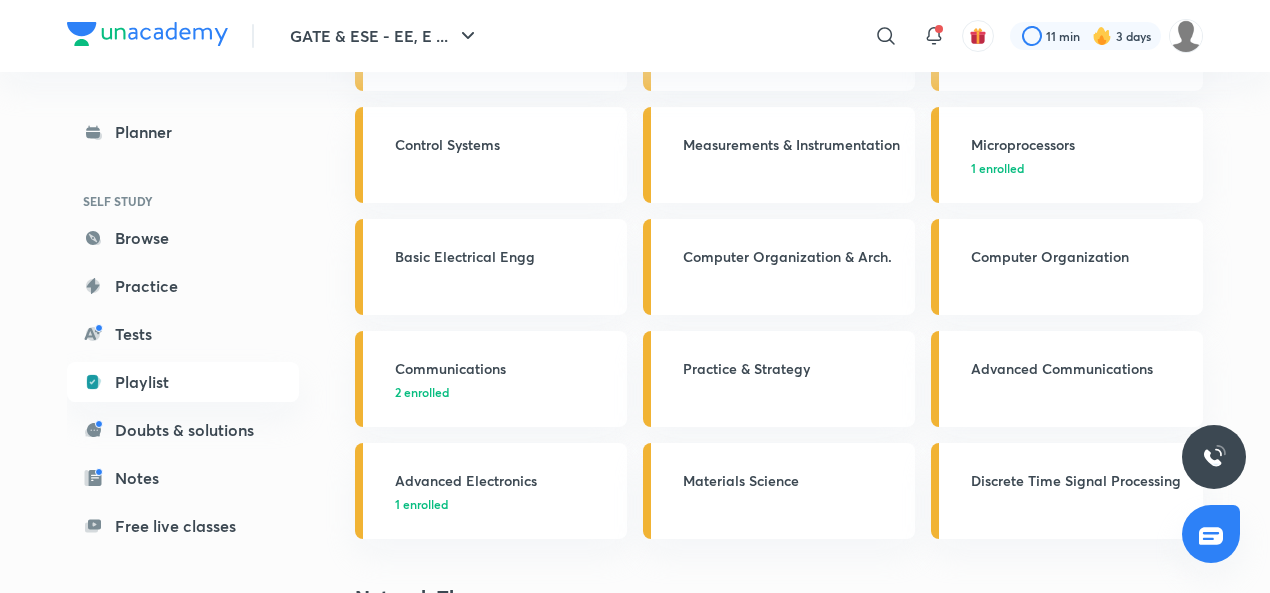 scroll, scrollTop: 420, scrollLeft: 0, axis: vertical 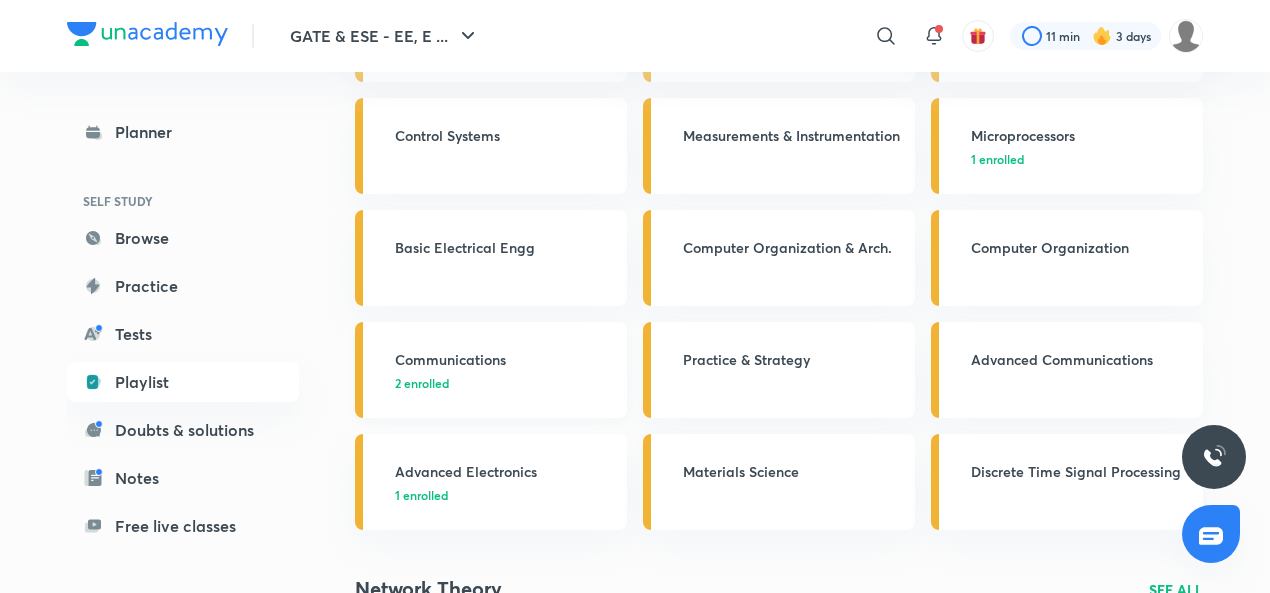click on "2 enrolled" at bounding box center (505, 383) 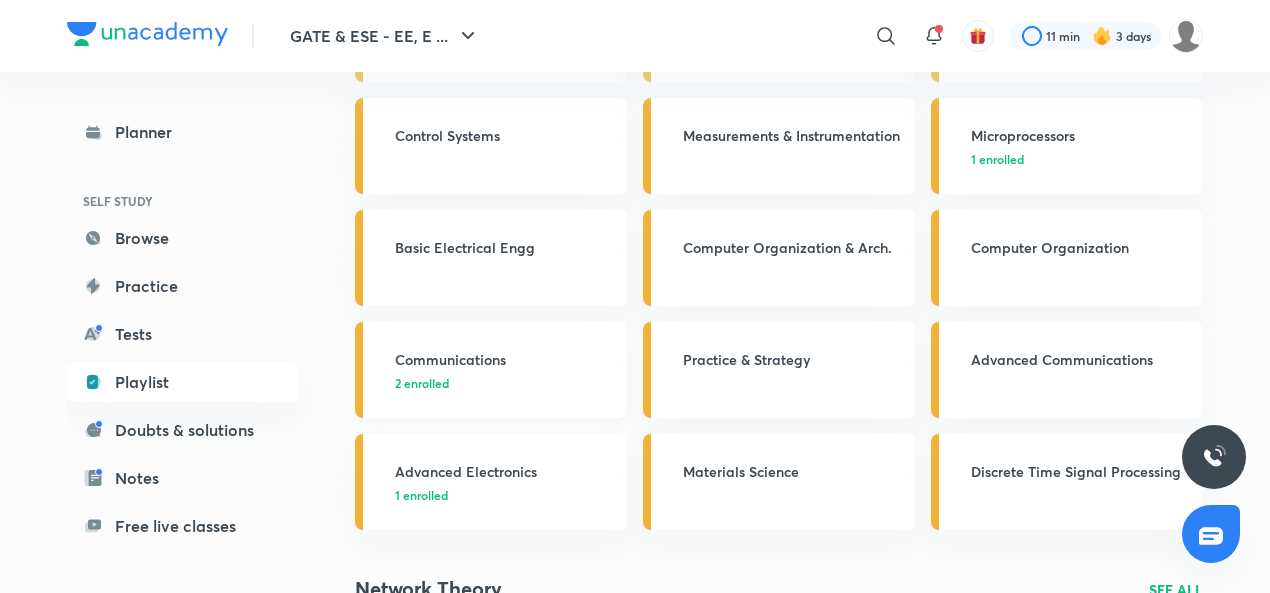 click on "Communications 2 enrolled" at bounding box center (491, 370) 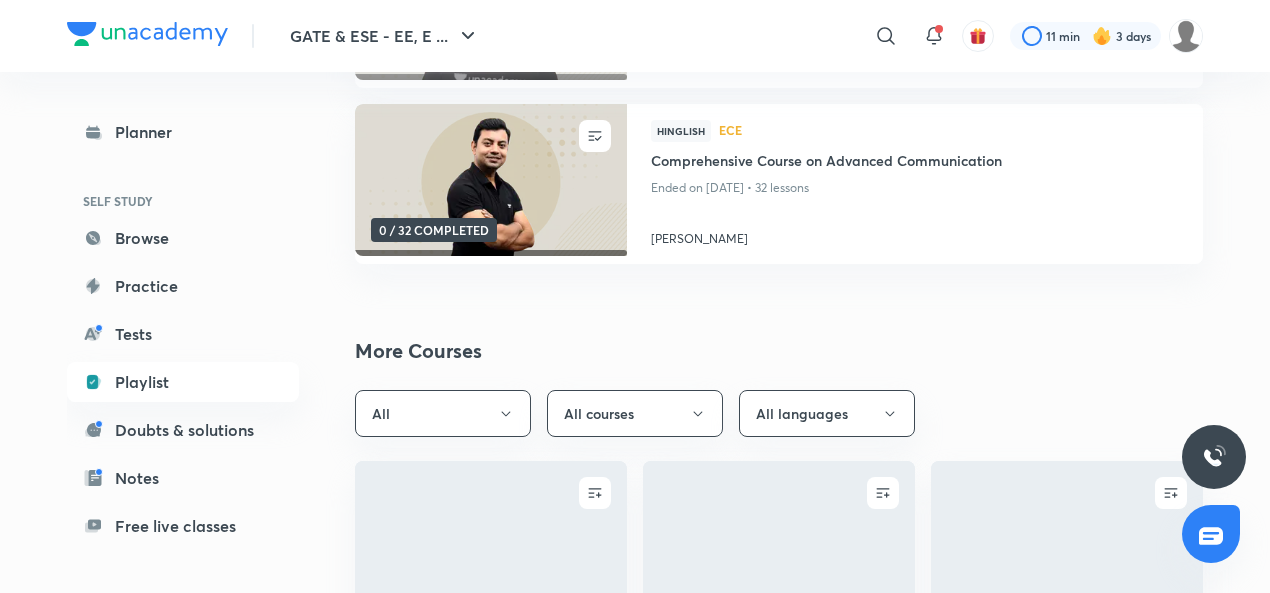 scroll, scrollTop: 0, scrollLeft: 0, axis: both 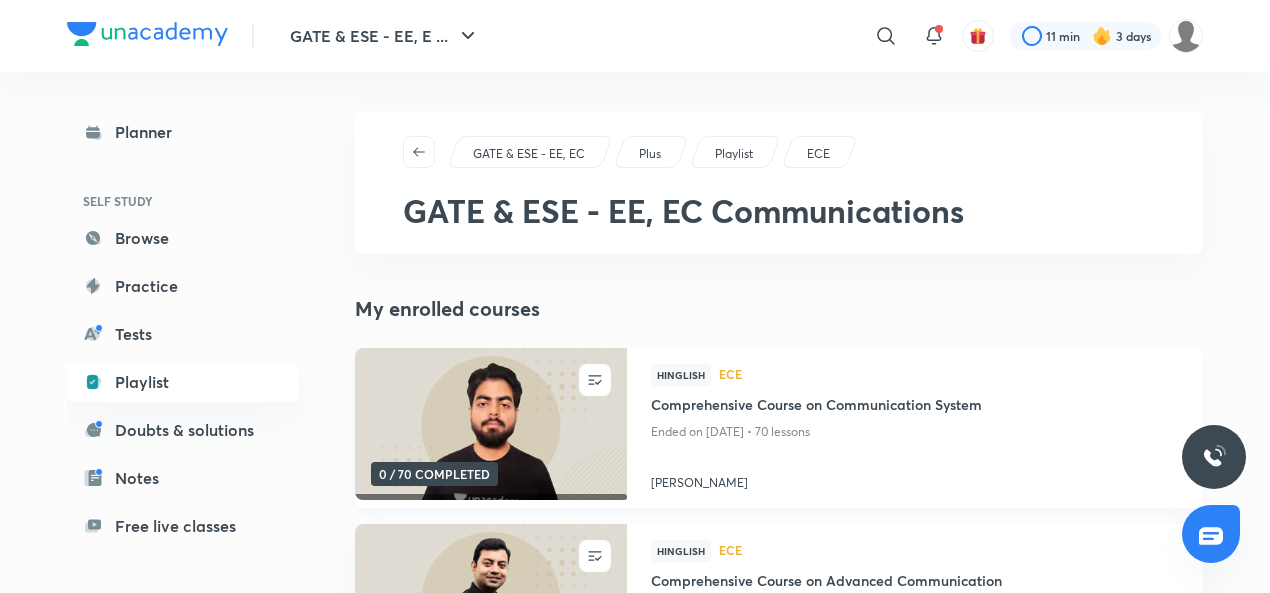 click at bounding box center [490, 424] 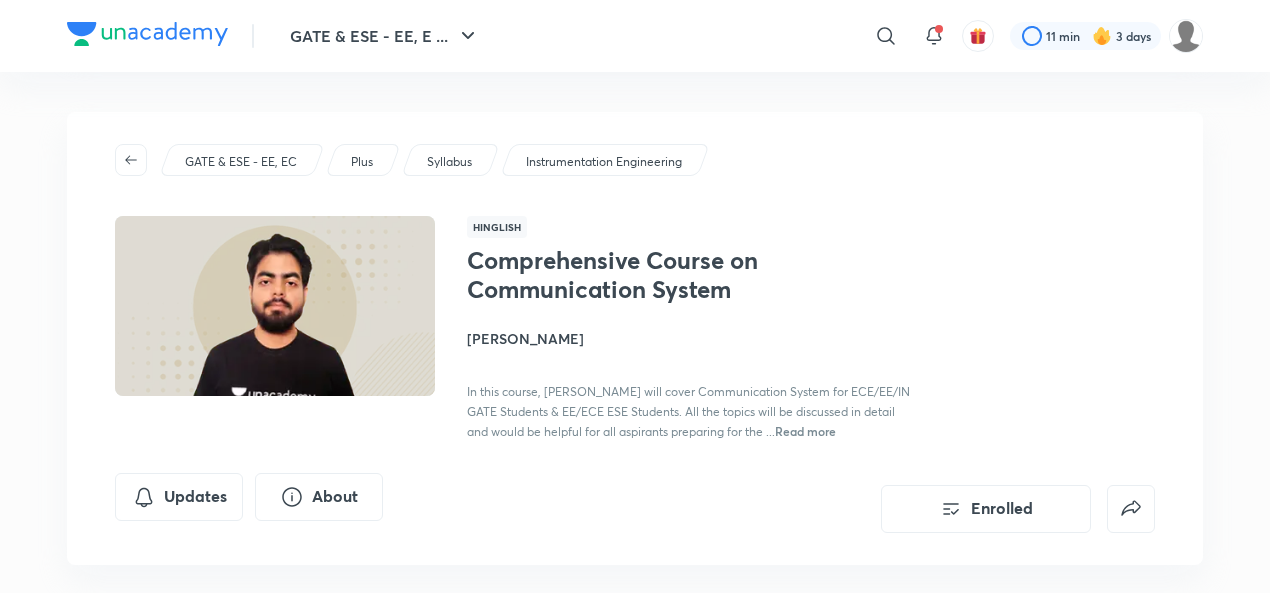 click on "[PERSON_NAME]" at bounding box center (691, 338) 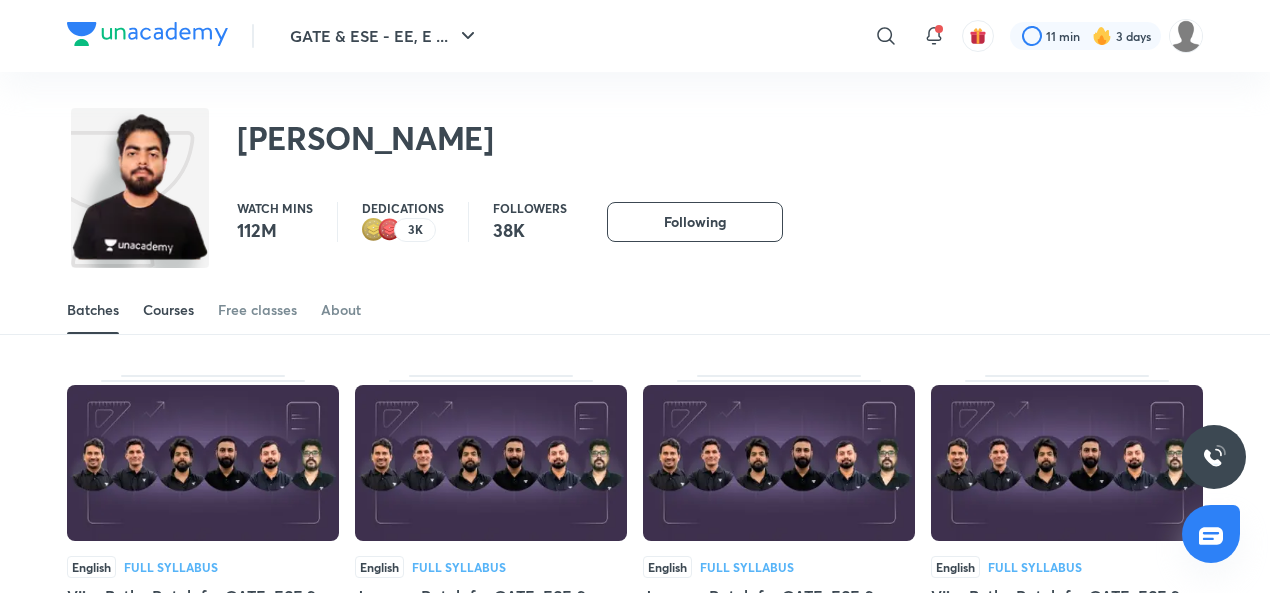 click on "Courses" at bounding box center [168, 310] 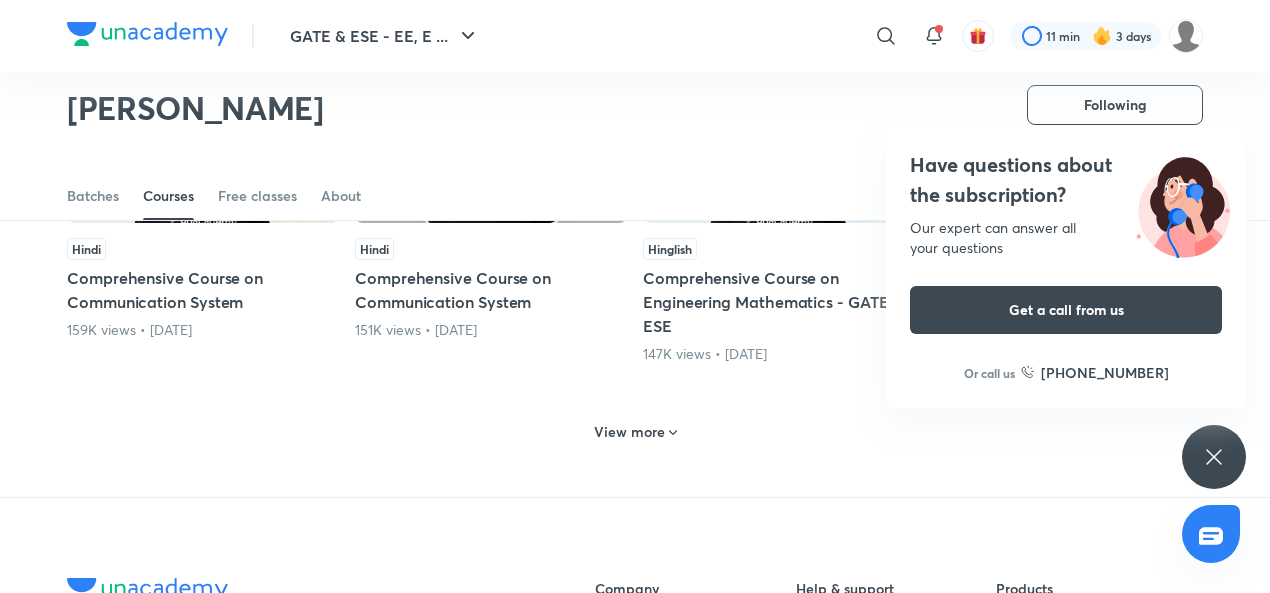 scroll, scrollTop: 989, scrollLeft: 0, axis: vertical 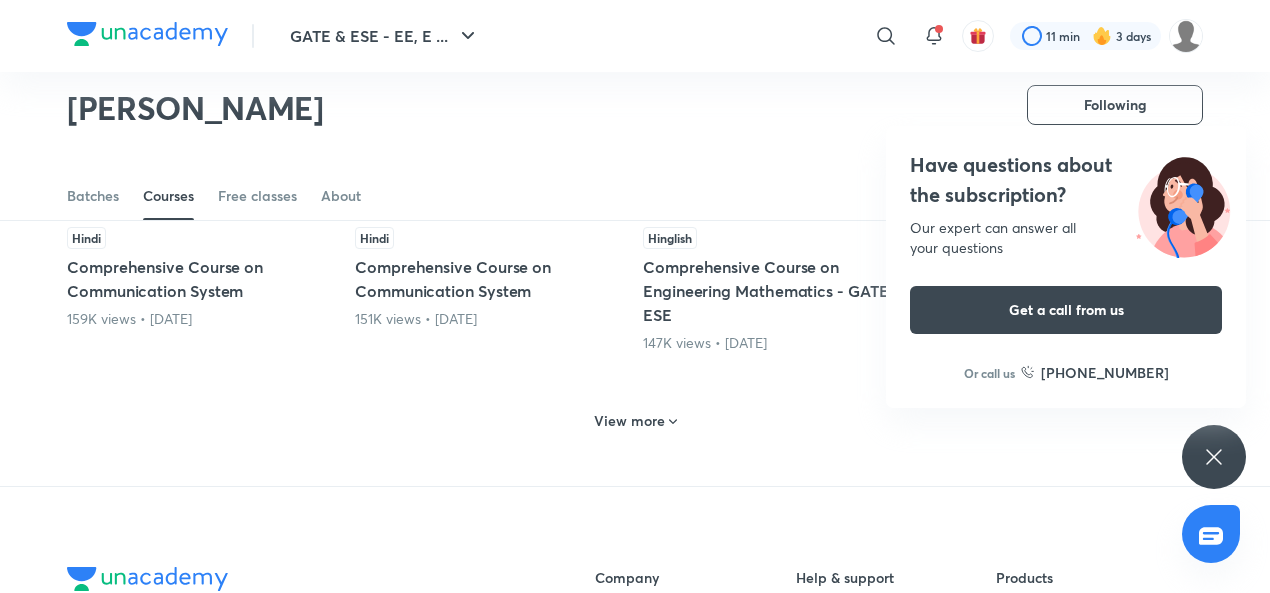 click on "View more" at bounding box center [629, 421] 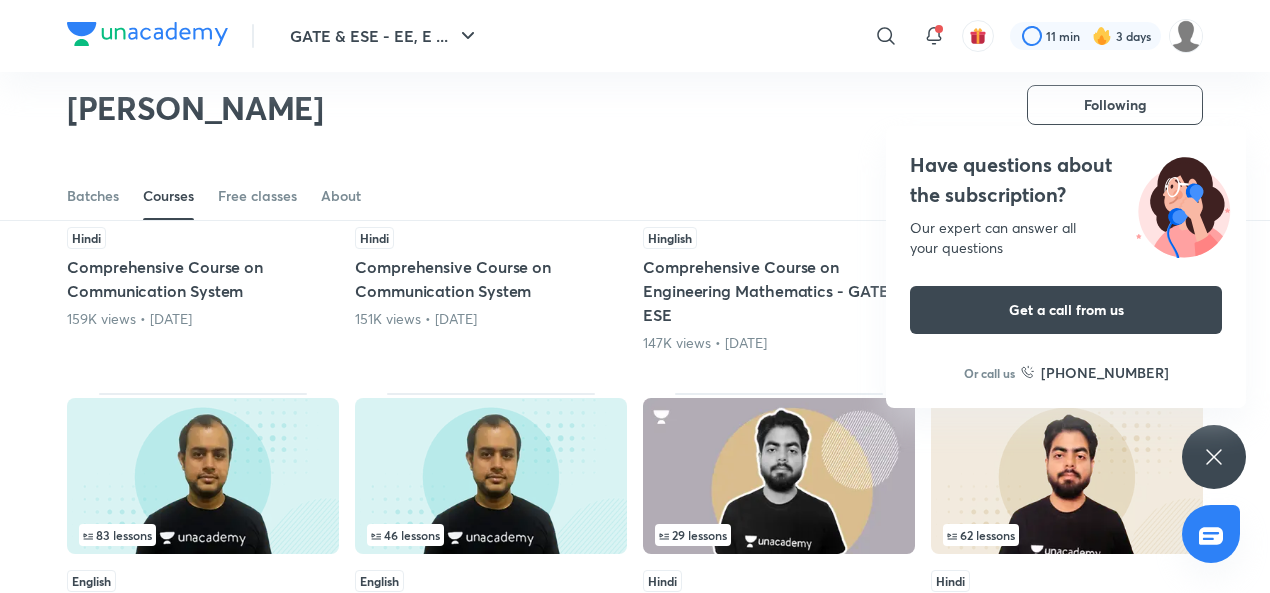 click on "Have questions about the subscription? Our expert can answer all your questions Get a call from us Or call us [PHONE_NUMBER]" at bounding box center [1214, 457] 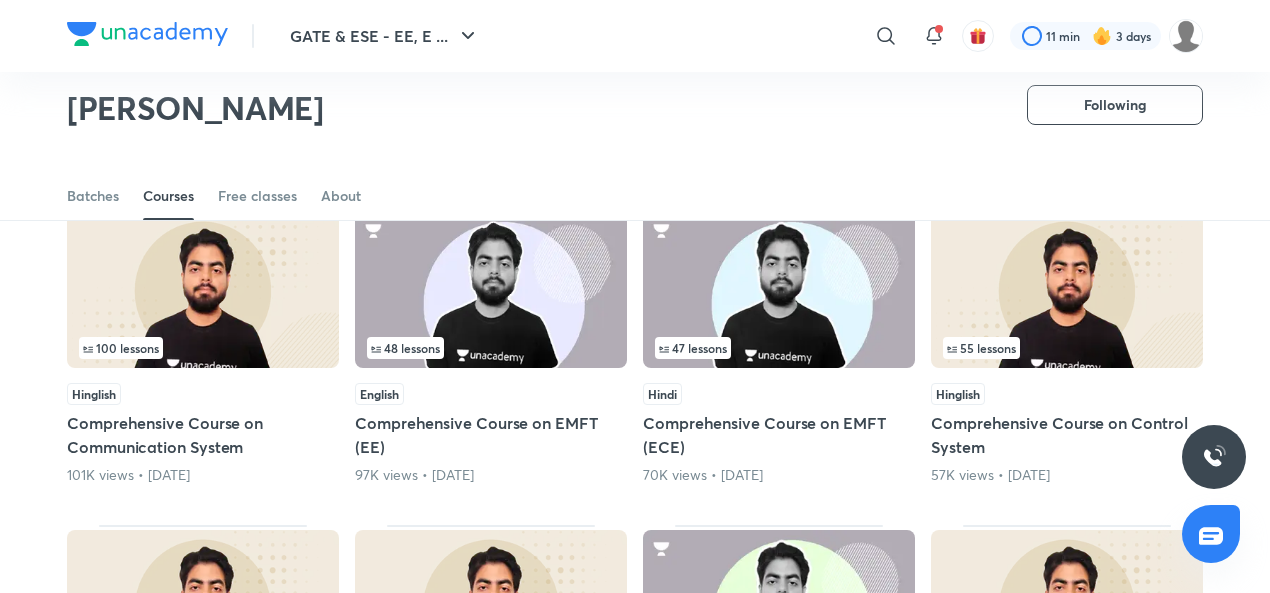 scroll, scrollTop: 1500, scrollLeft: 0, axis: vertical 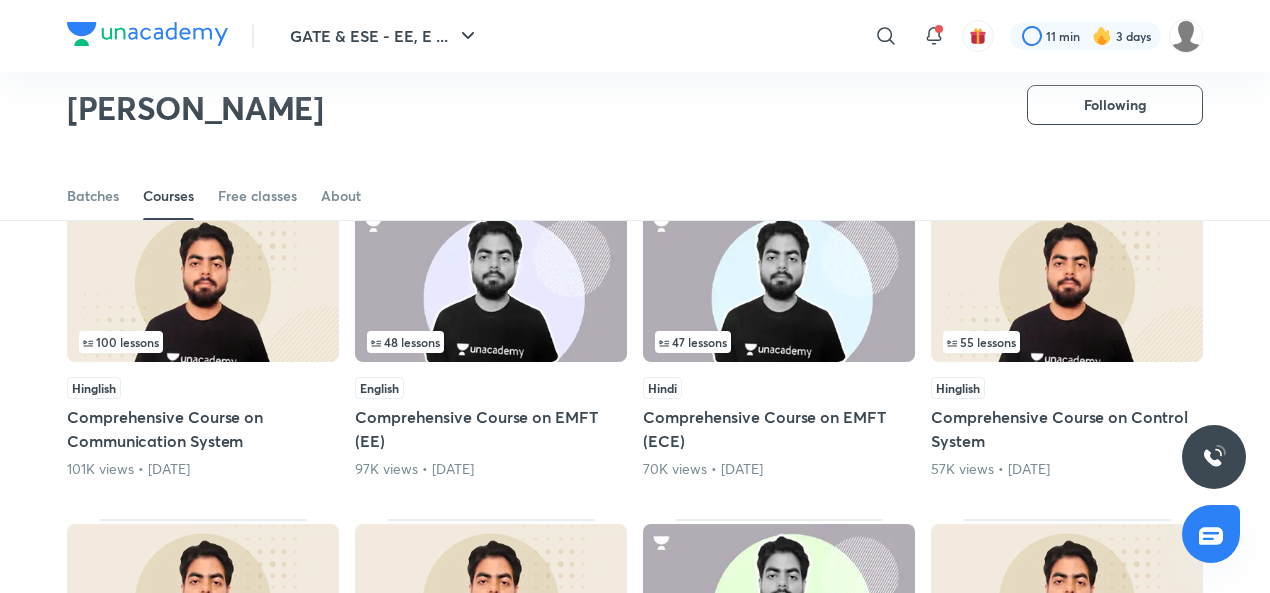click at bounding box center (203, 284) 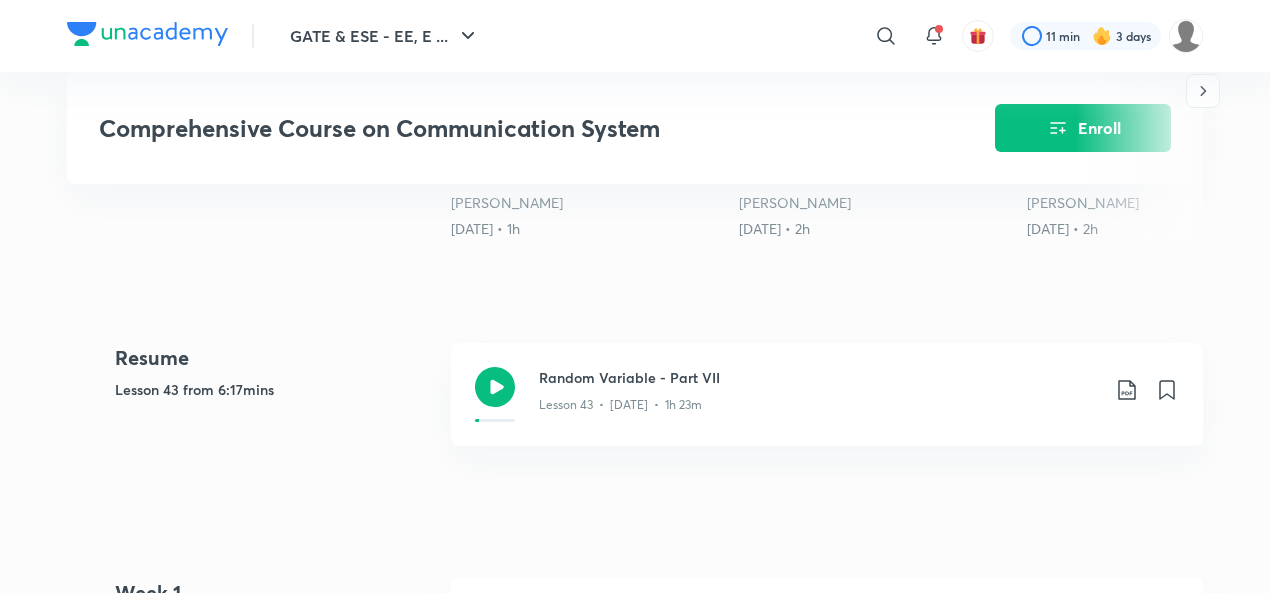 scroll, scrollTop: 708, scrollLeft: 0, axis: vertical 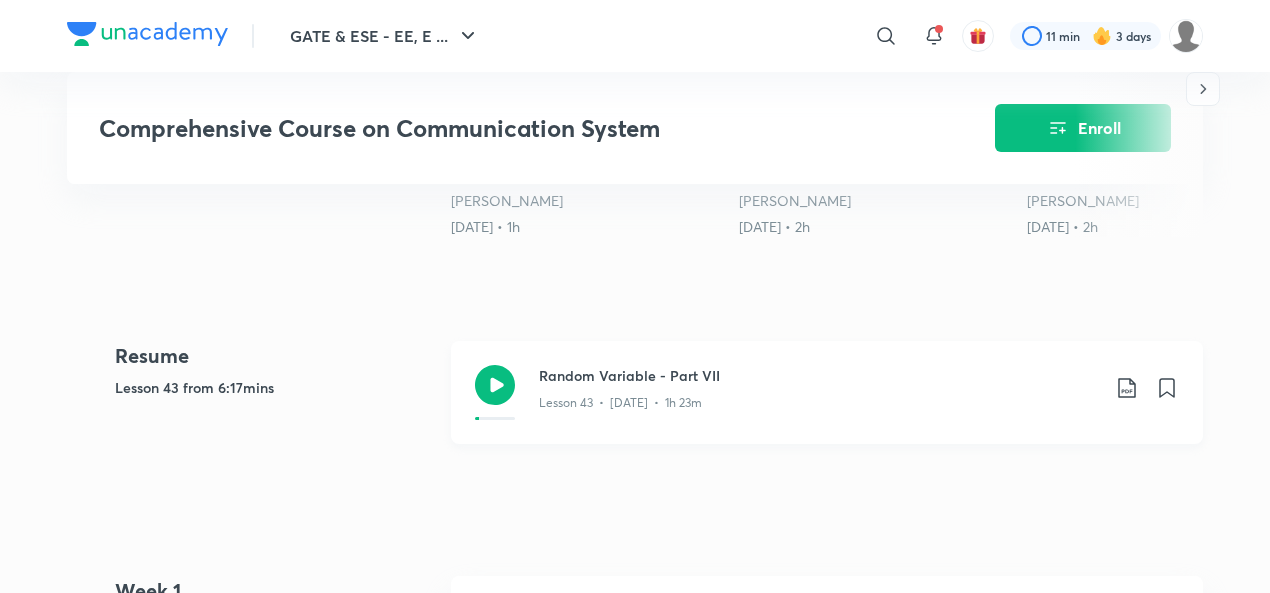 click 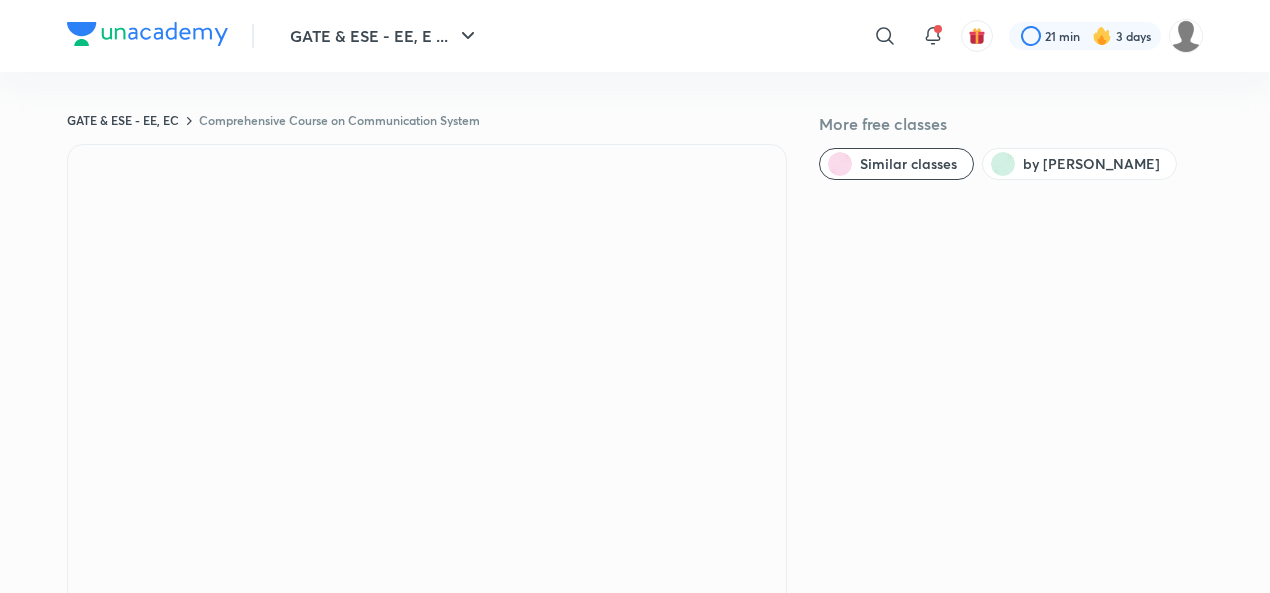 scroll, scrollTop: 708, scrollLeft: 0, axis: vertical 